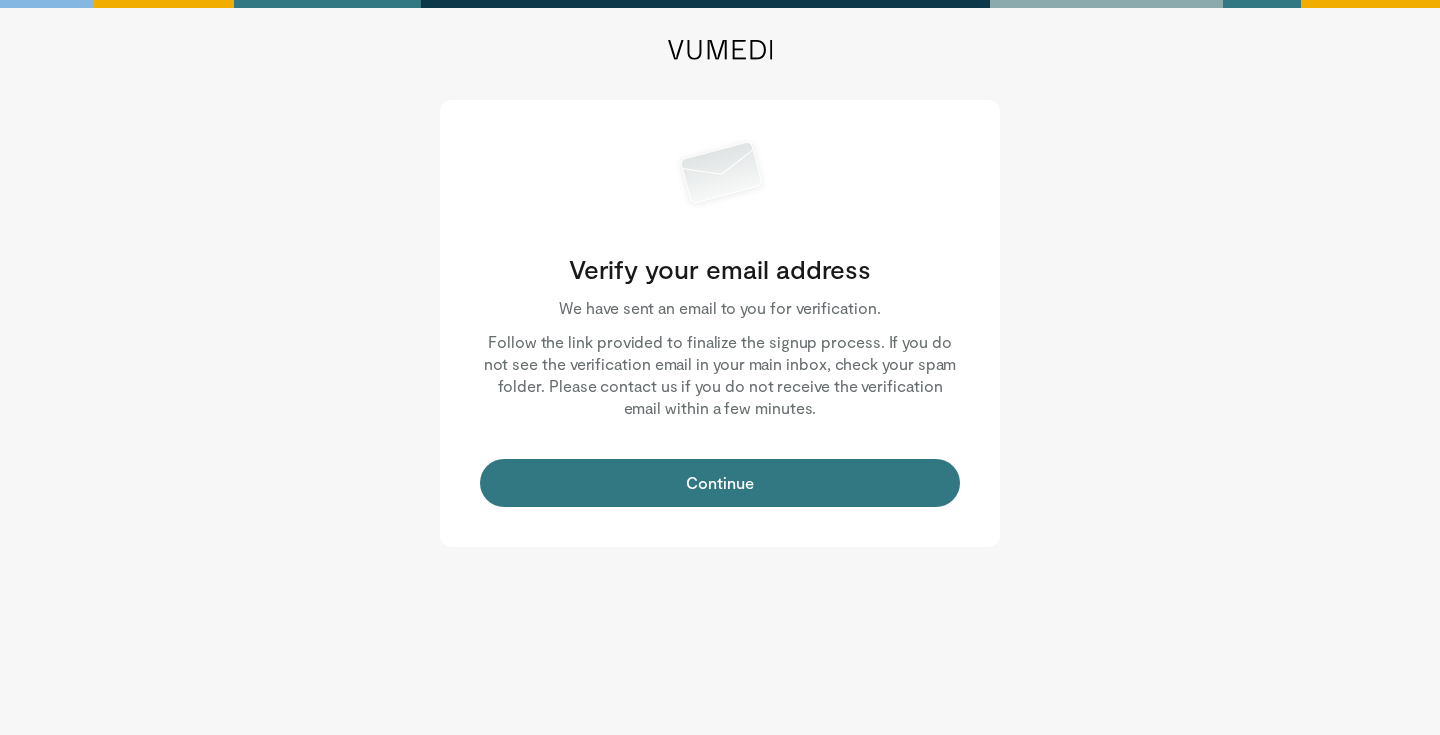 scroll, scrollTop: 0, scrollLeft: 0, axis: both 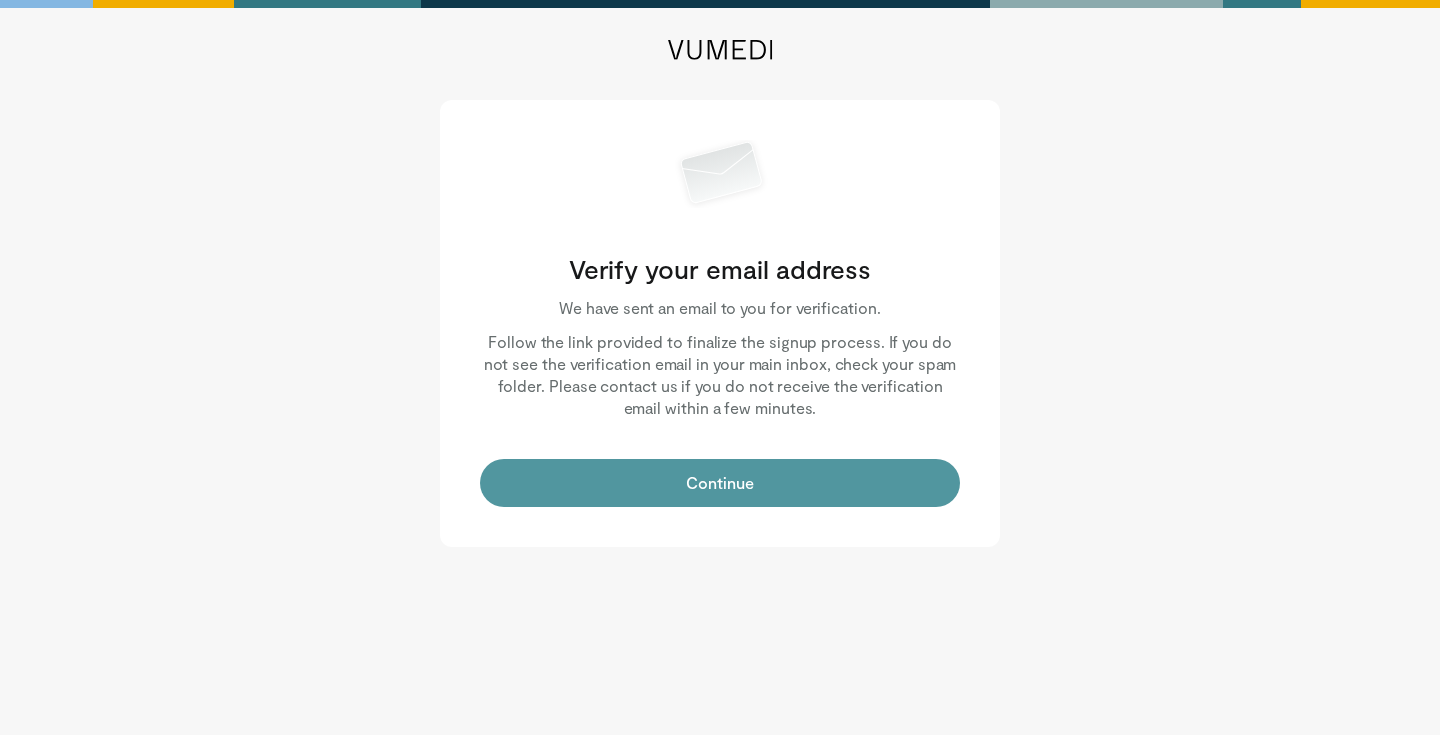 click on "Continue" at bounding box center [720, 483] 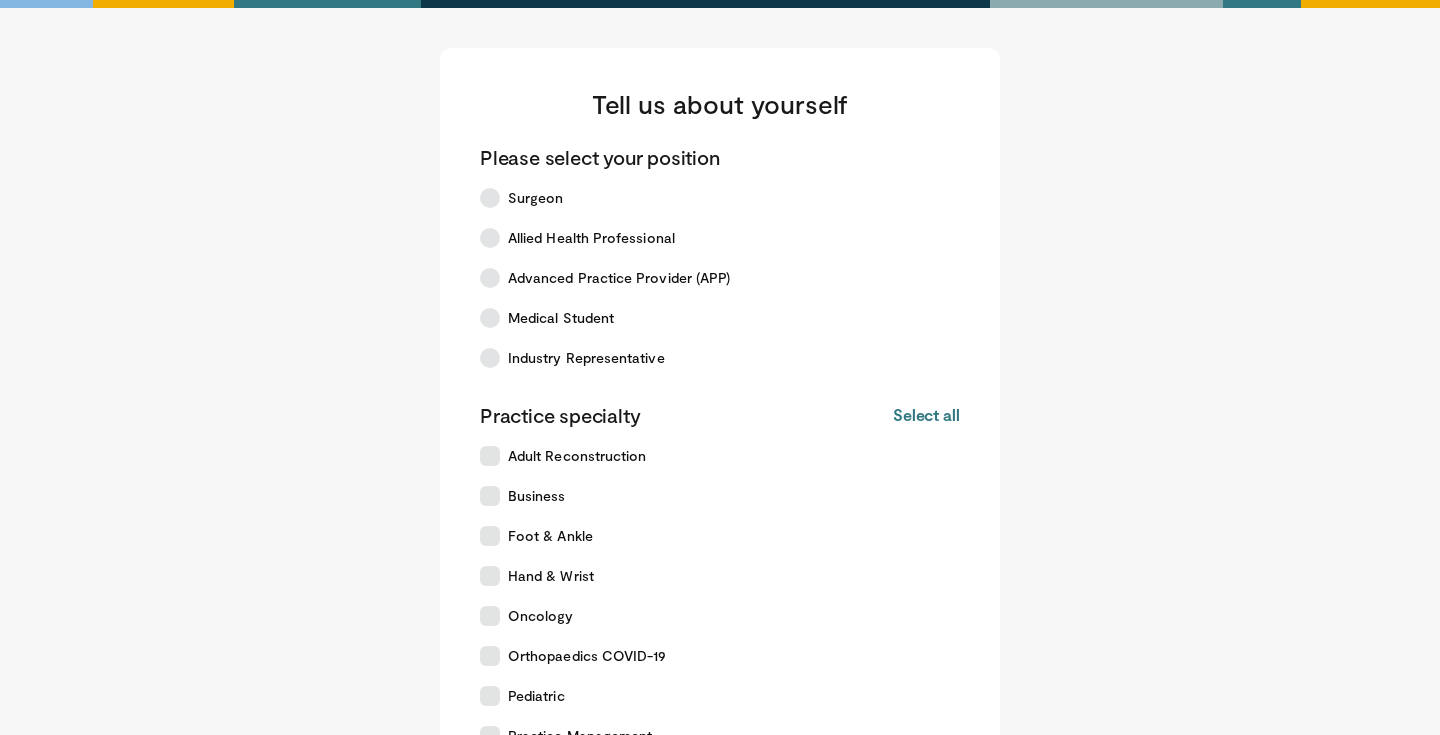 scroll, scrollTop: 0, scrollLeft: 0, axis: both 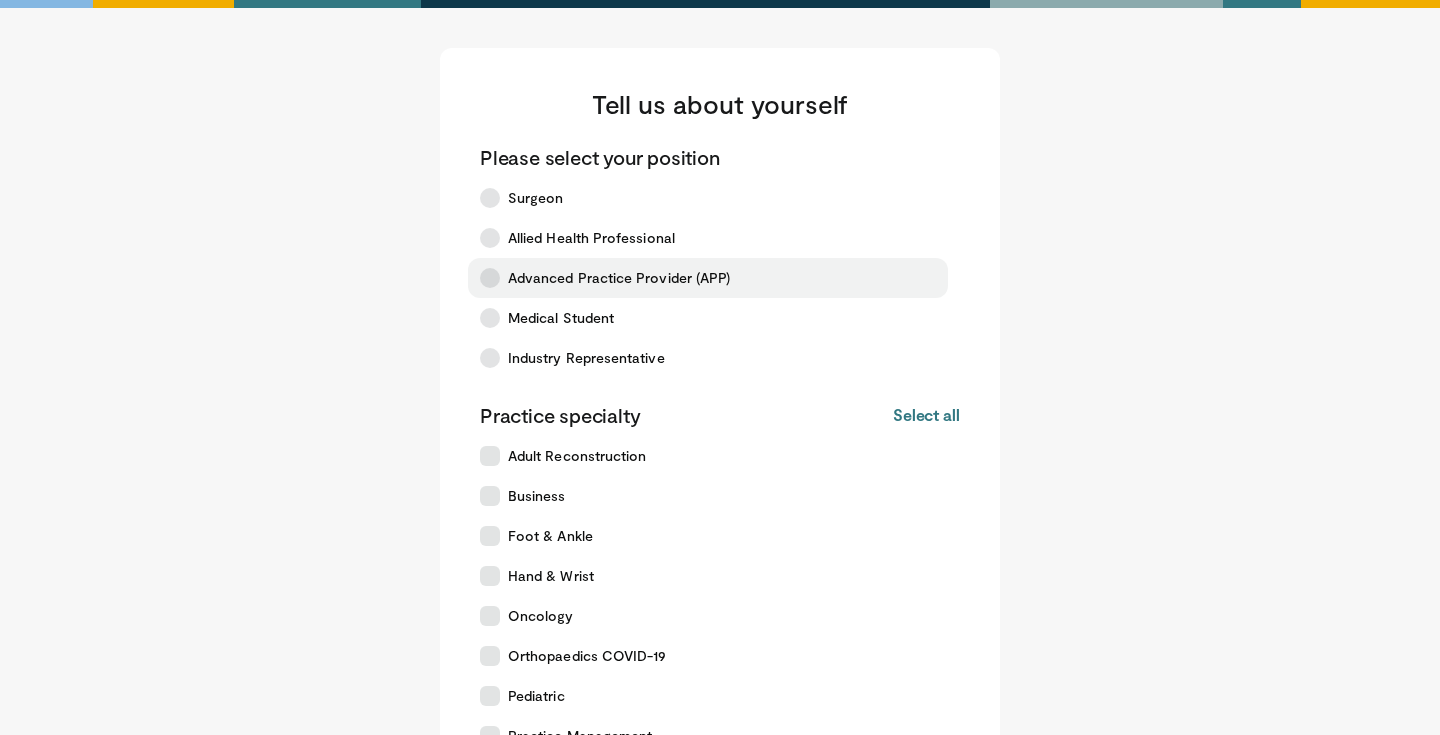 click on "Advanced Practice Provider (APP)" at bounding box center [708, 278] 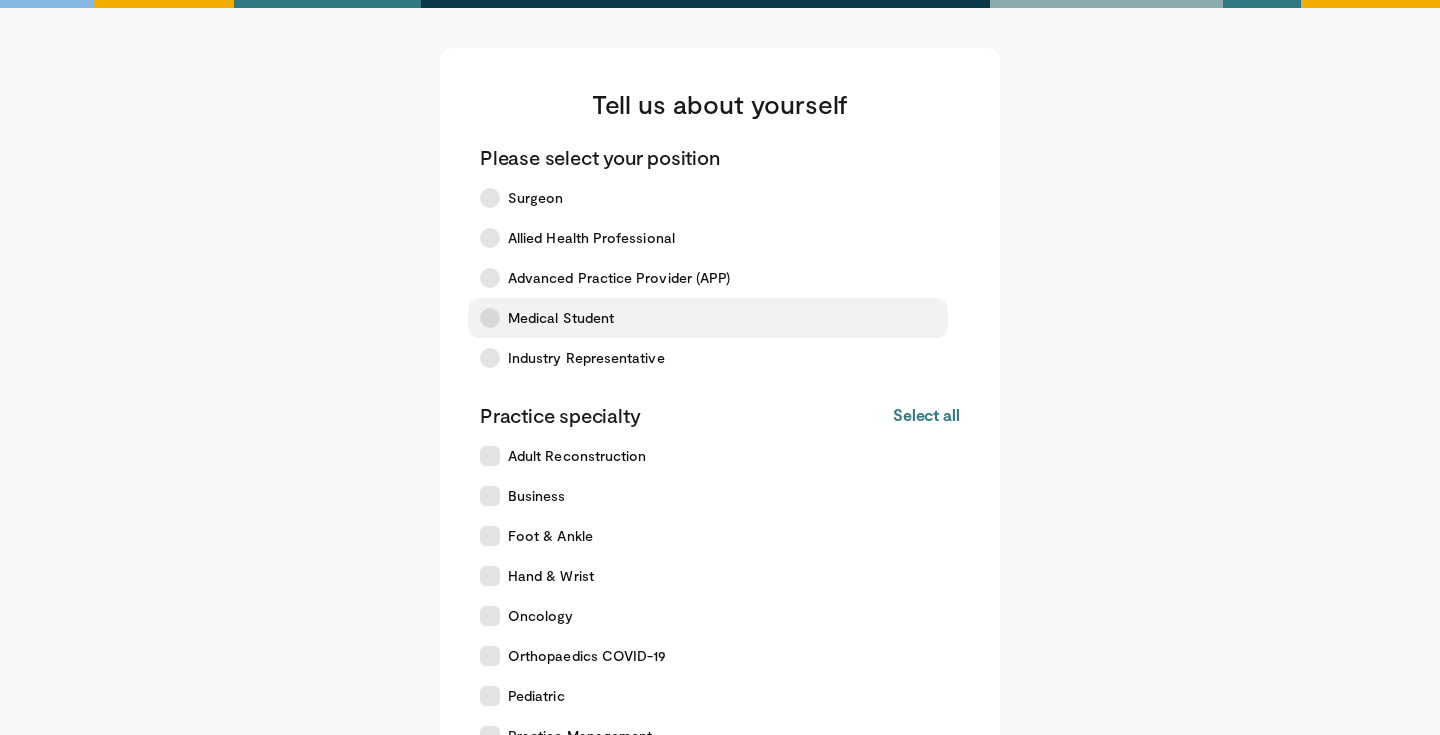 click on "Medical Student" at bounding box center [708, 318] 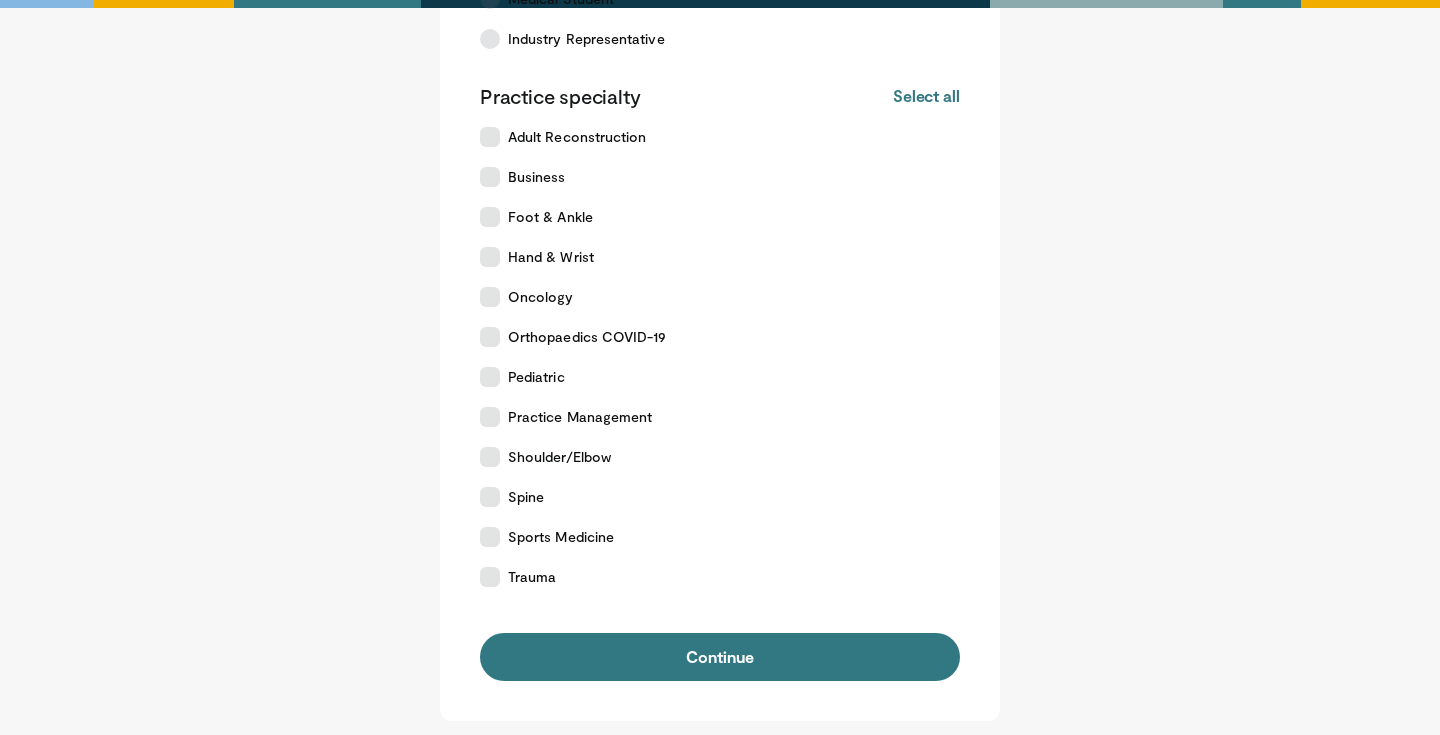 scroll, scrollTop: 323, scrollLeft: 0, axis: vertical 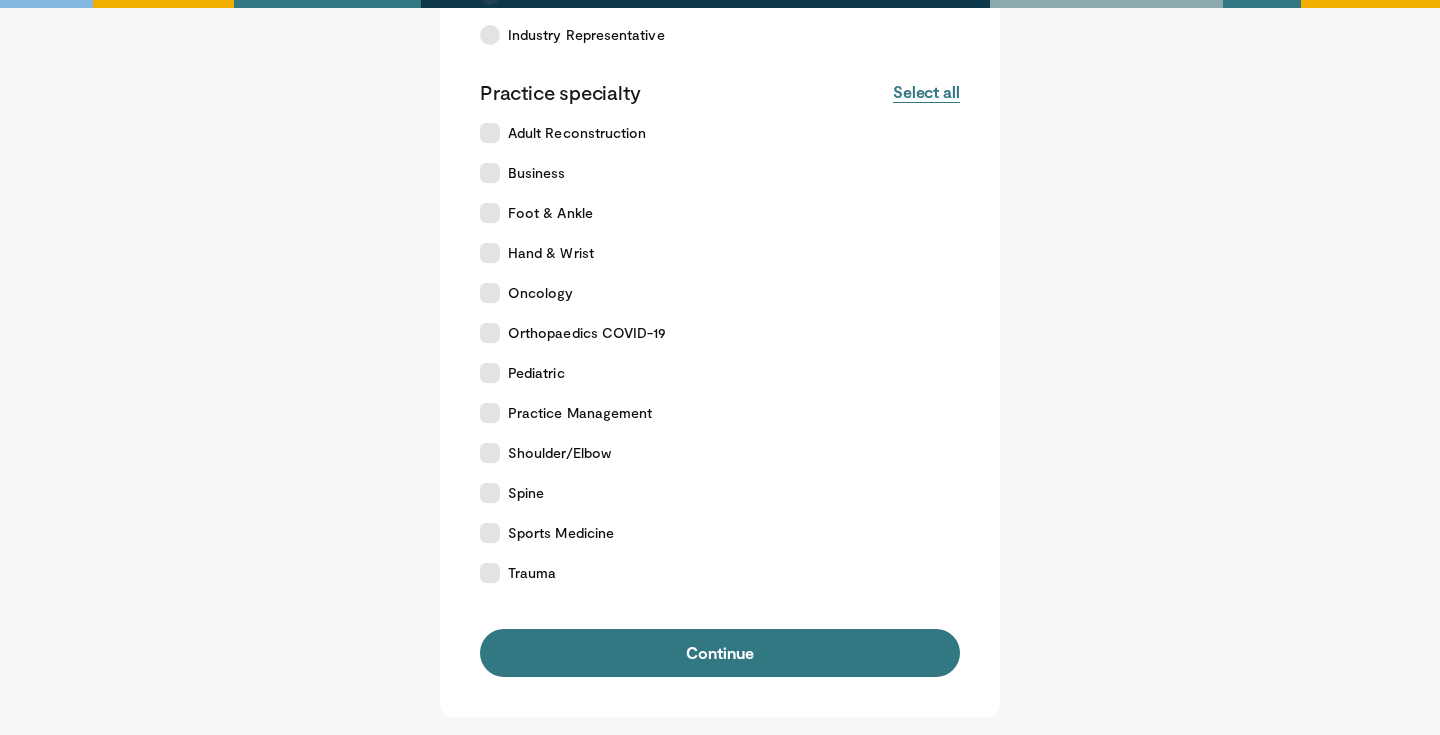 click on "Select all" at bounding box center (926, 92) 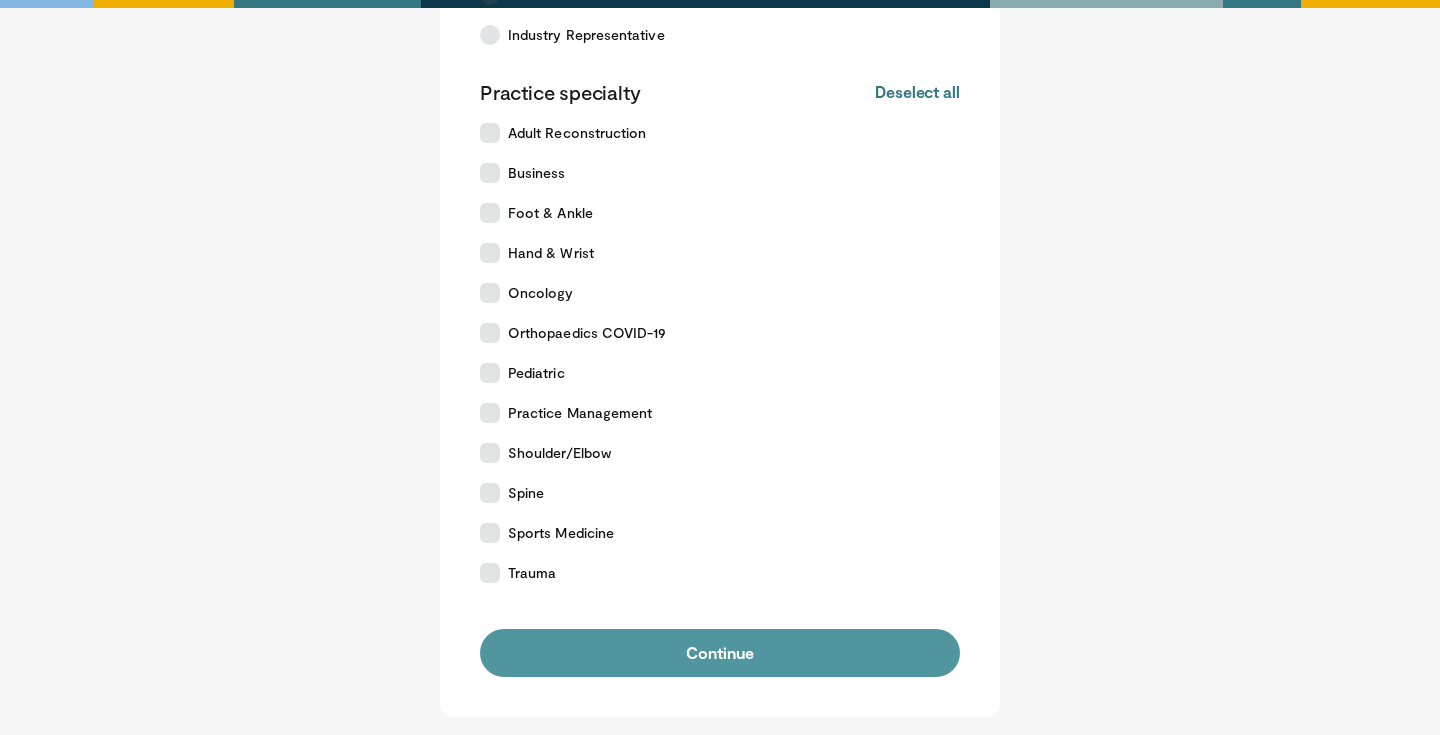 click on "Continue" at bounding box center [720, 653] 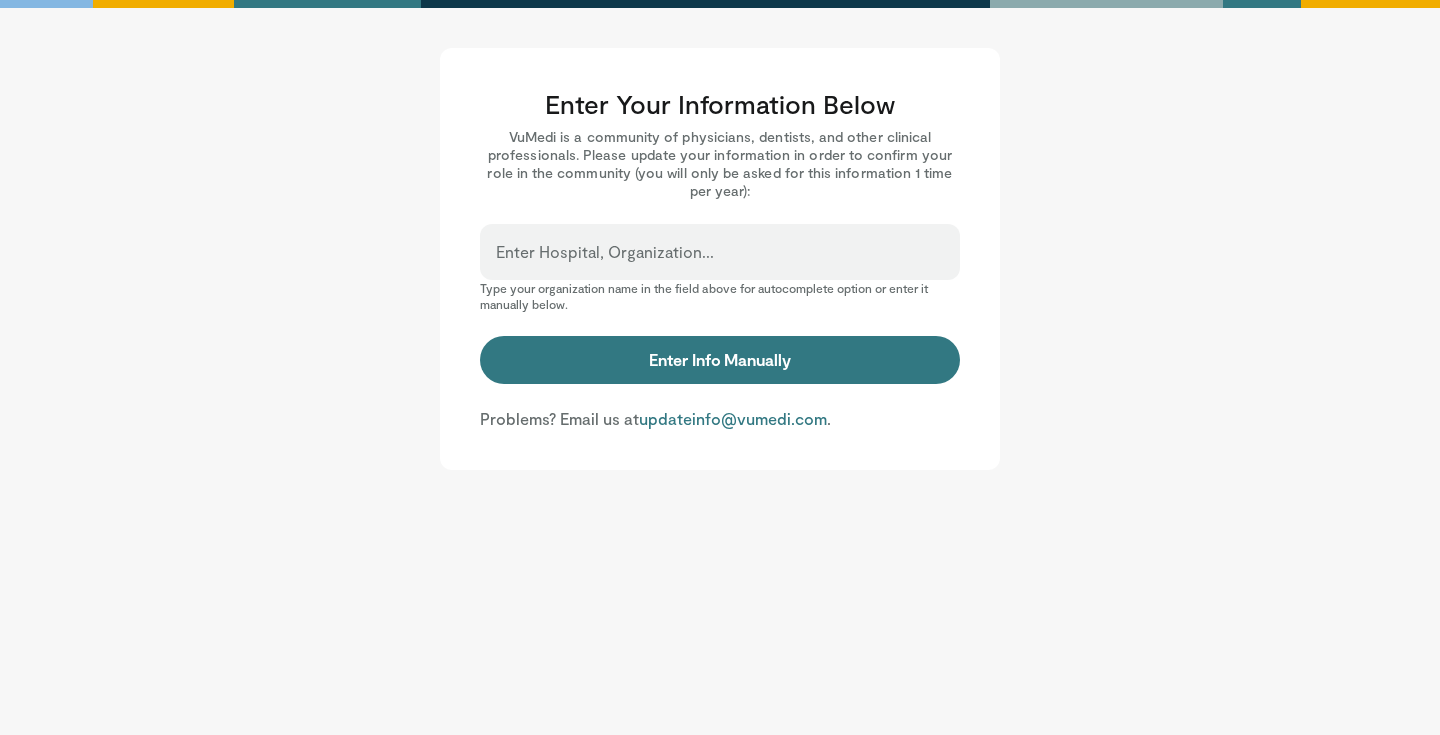 scroll, scrollTop: 0, scrollLeft: 0, axis: both 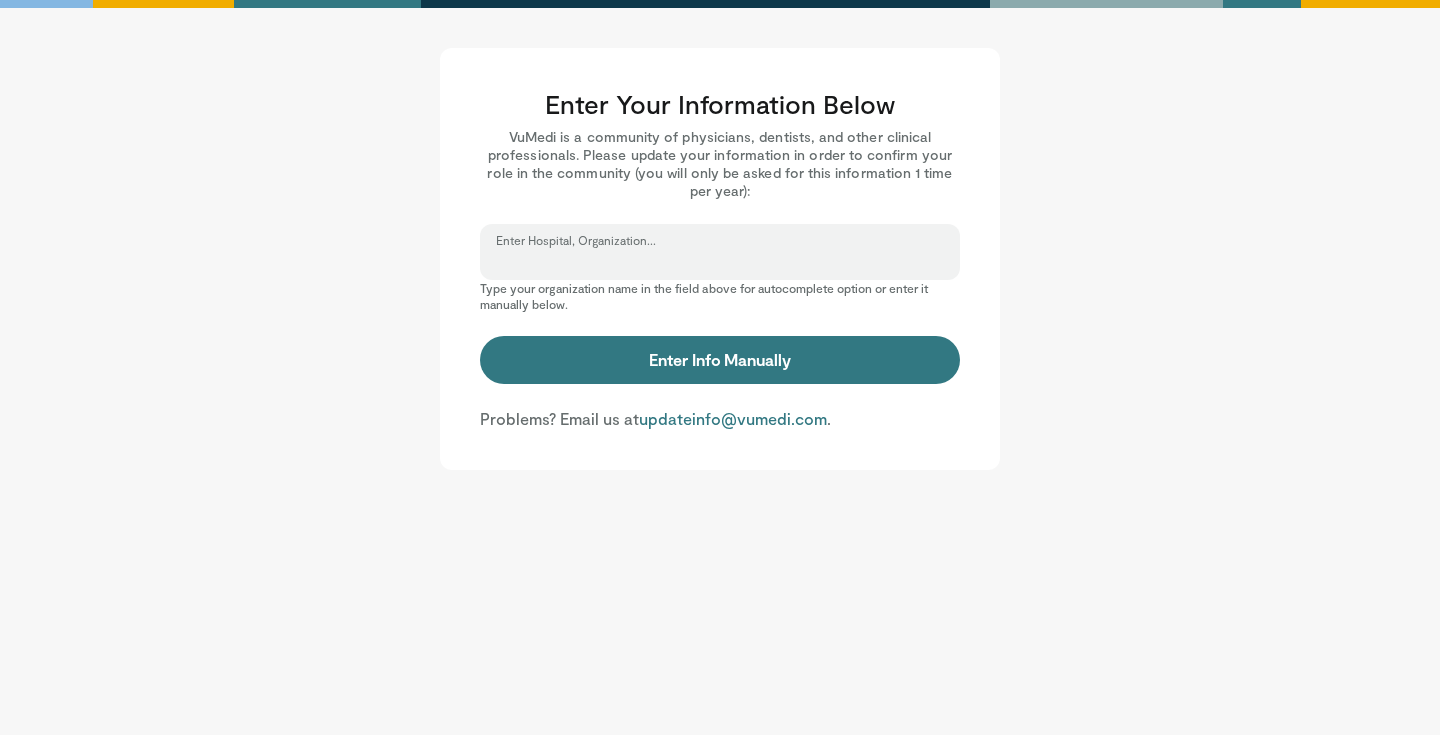 click on "Enter Hospital, Organization..." at bounding box center [720, 261] 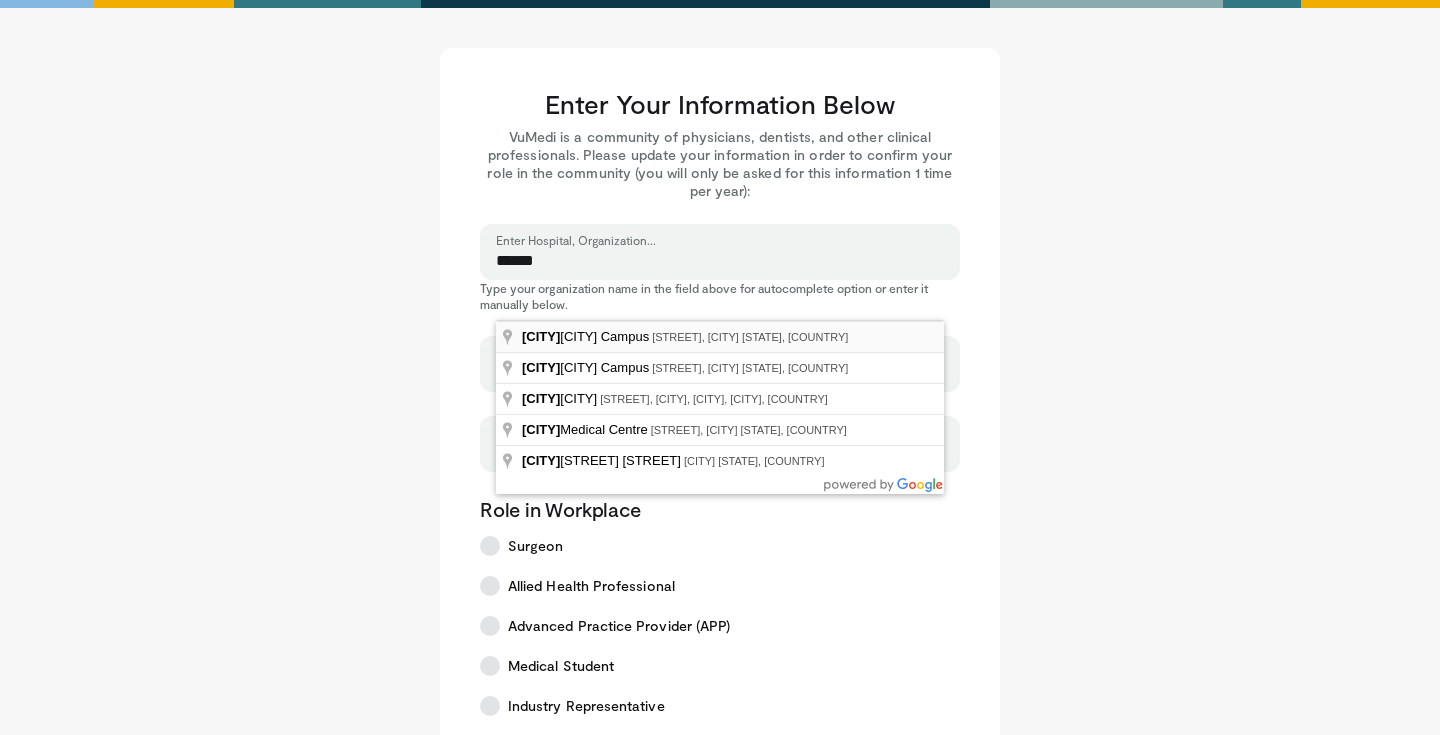 type on "**********" 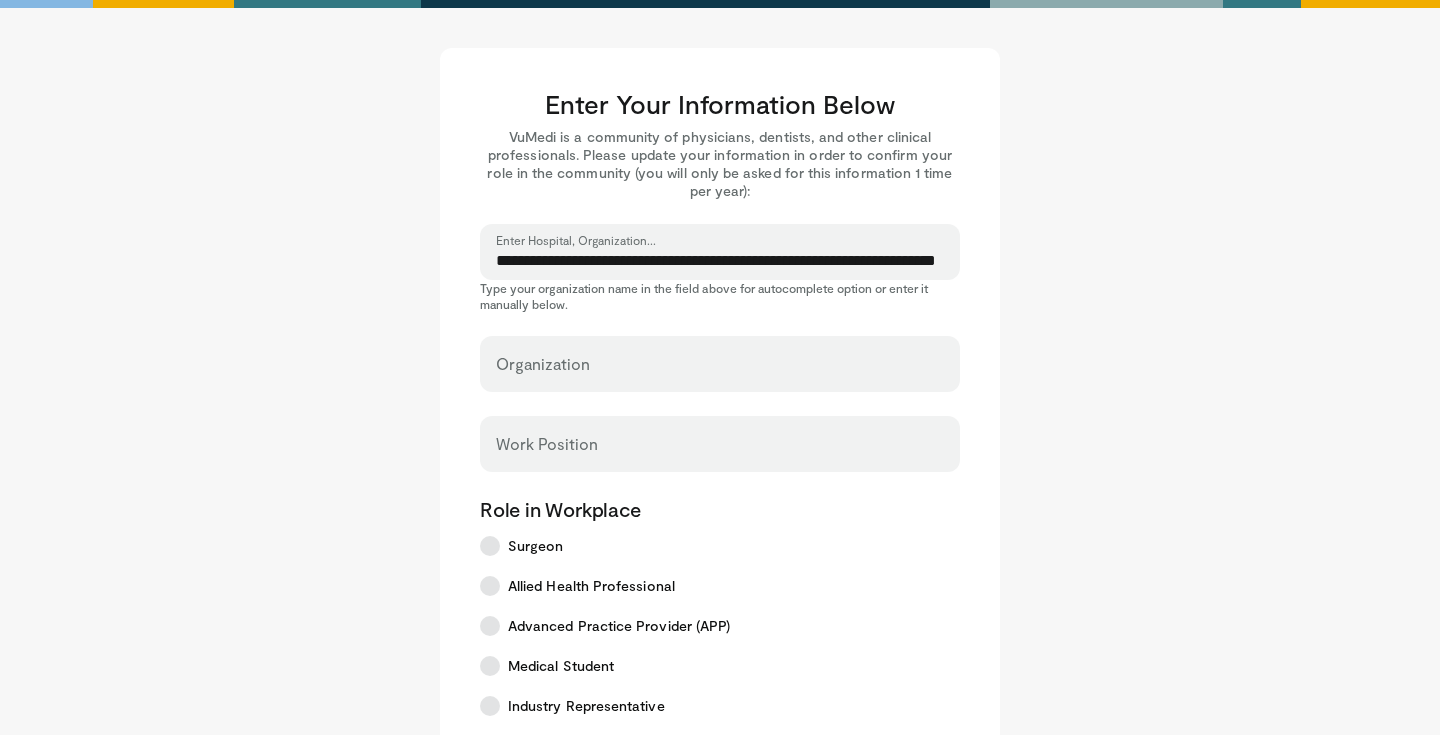 select on "**" 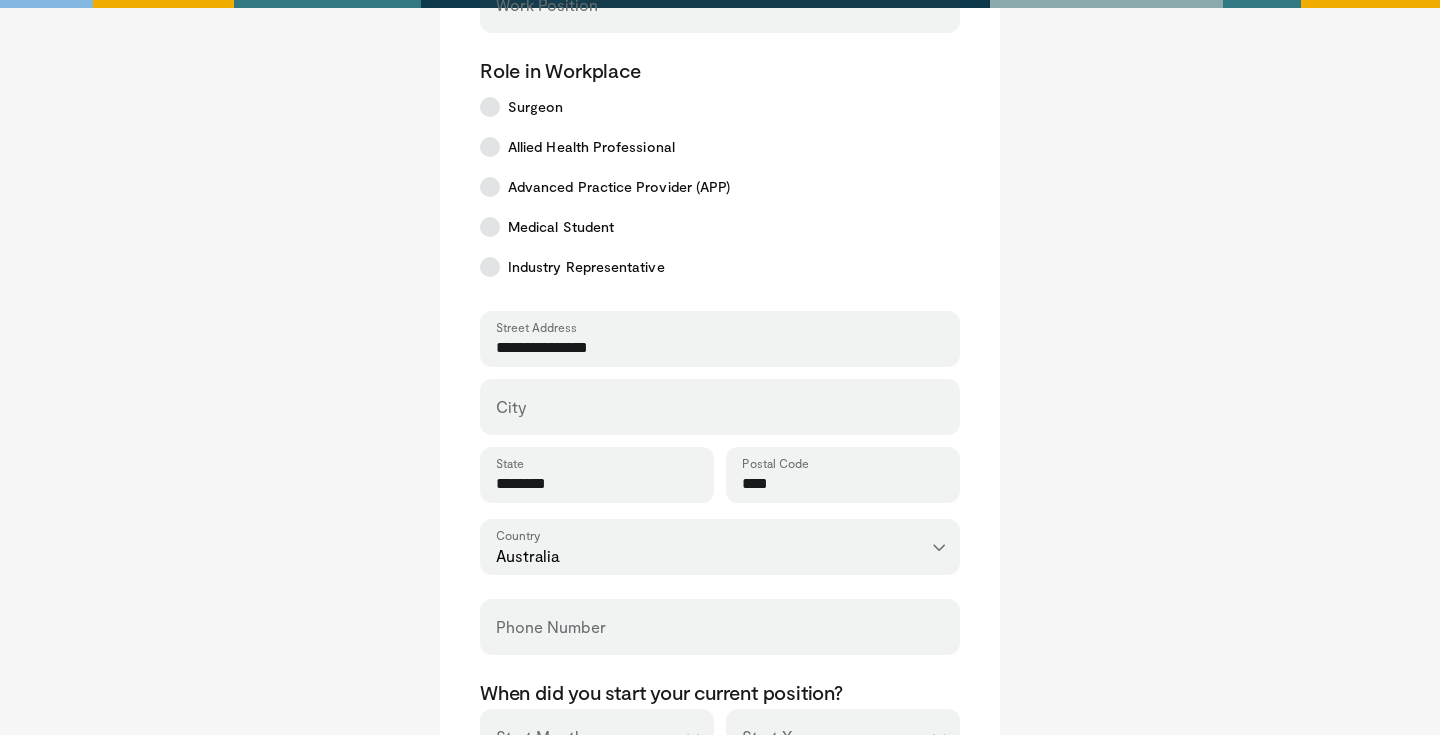 scroll, scrollTop: 752, scrollLeft: 0, axis: vertical 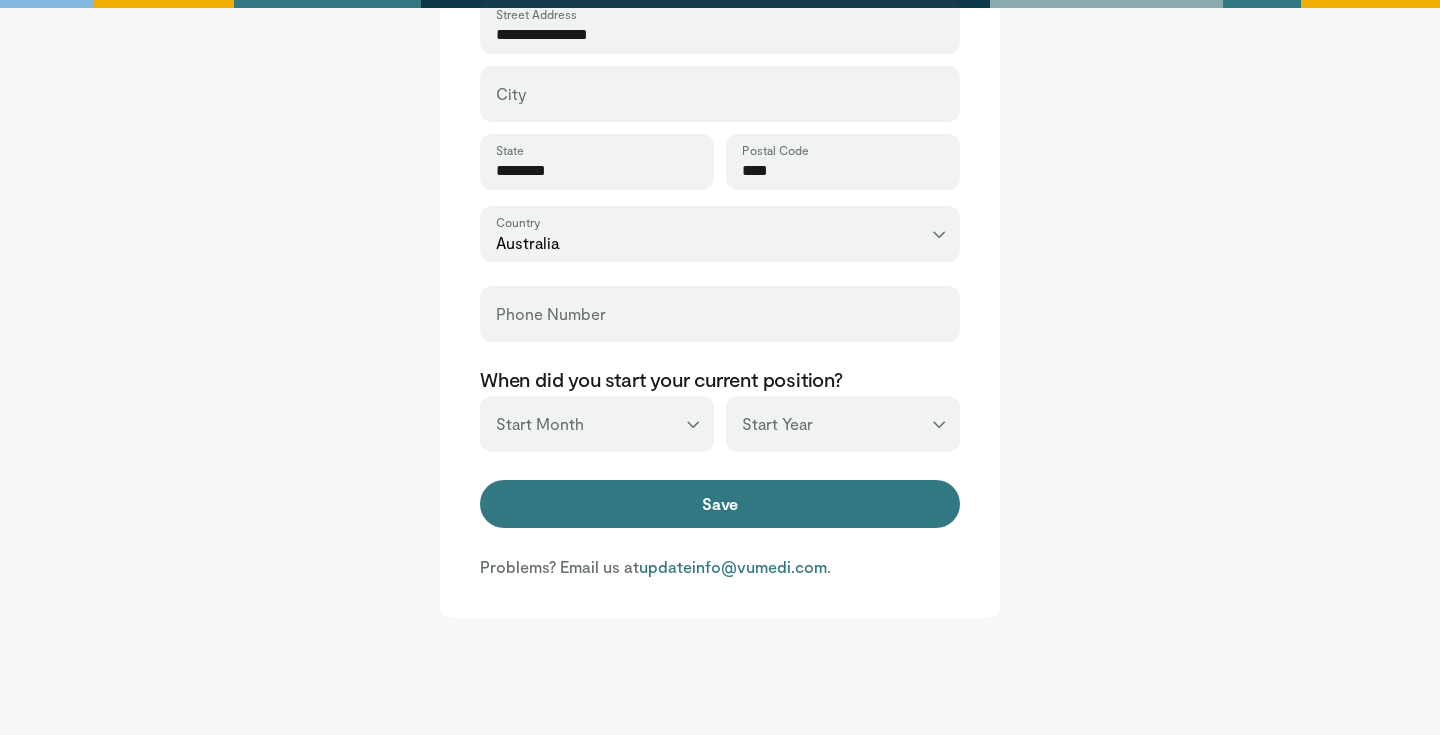 click on "***
*******
********
*****
*****
***
****
****
******
*********
*******
********
********" at bounding box center (597, 424) 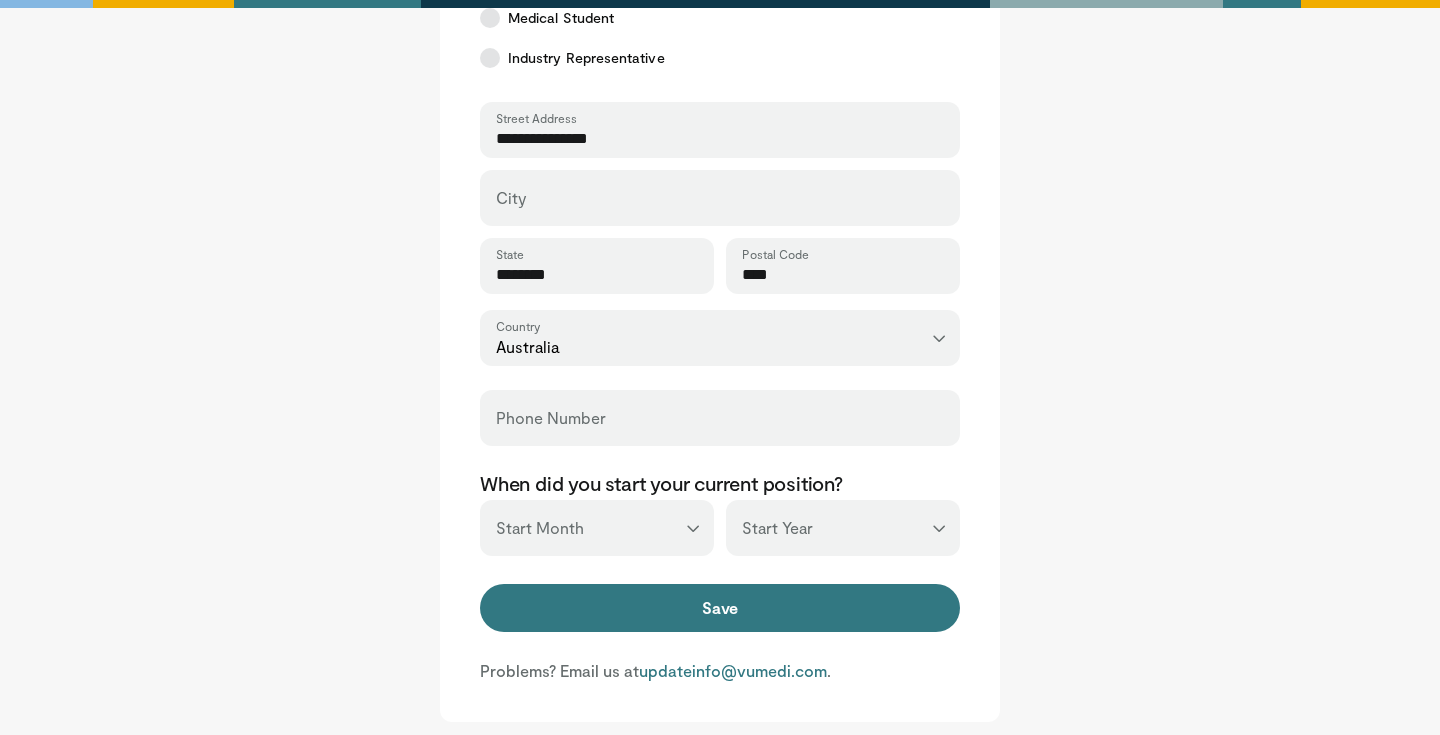 scroll, scrollTop: 651, scrollLeft: 0, axis: vertical 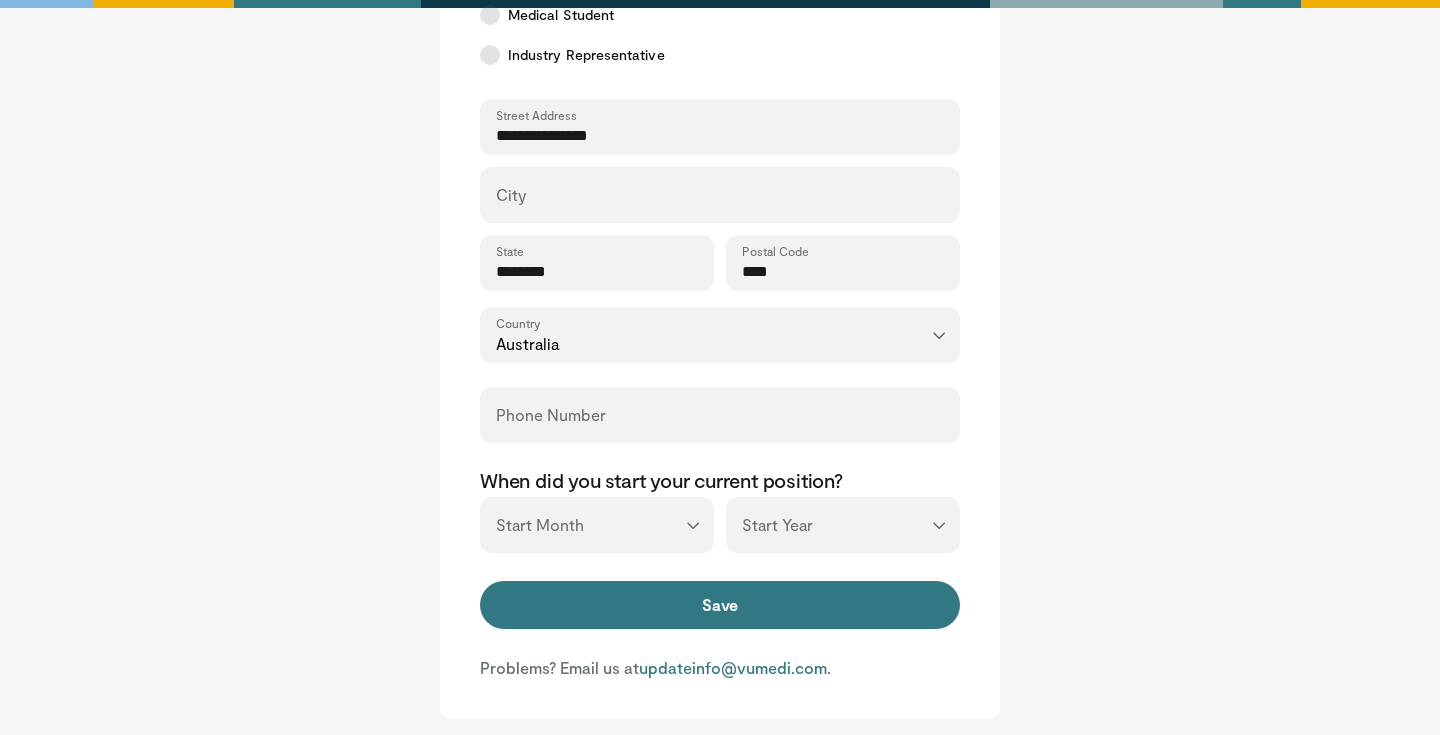 click on "**********" at bounding box center (720, 159) 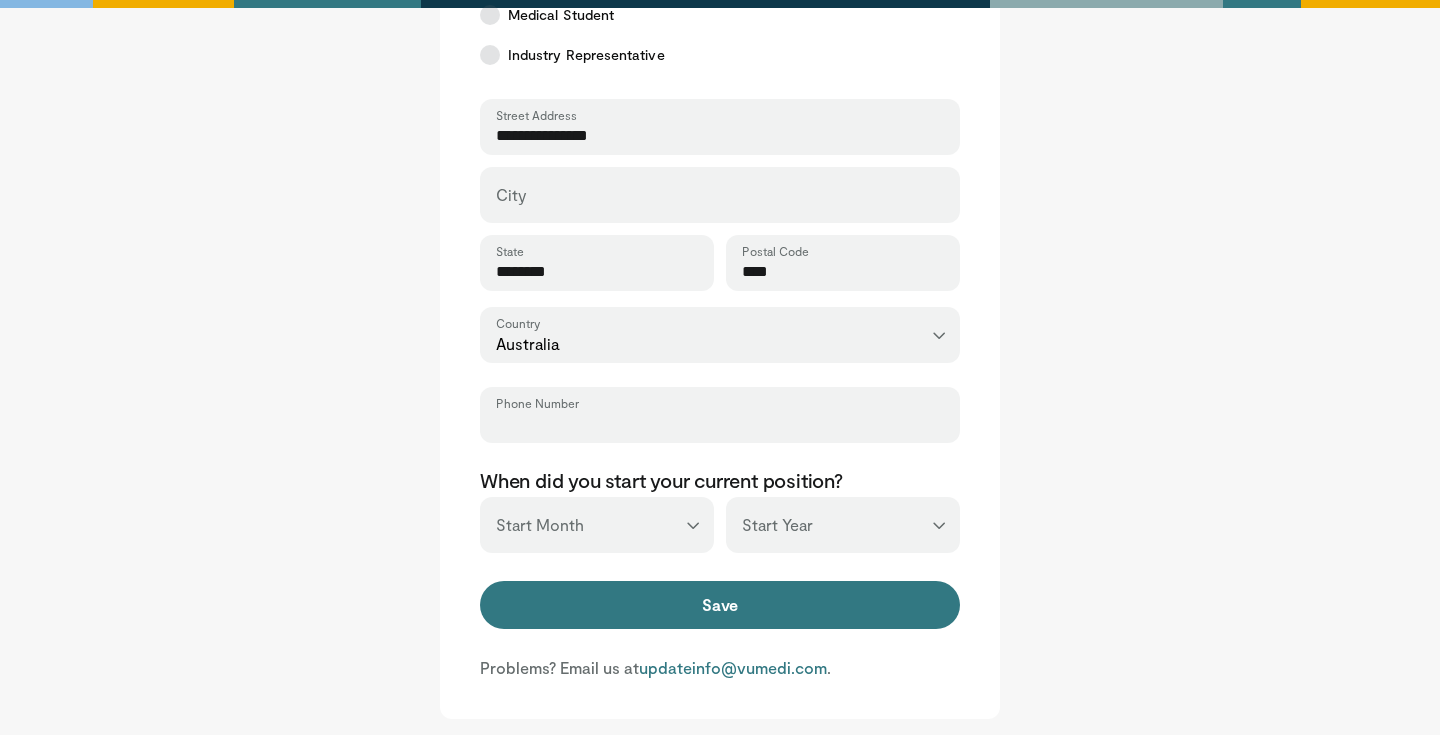 click on "Phone Number" at bounding box center [720, 424] 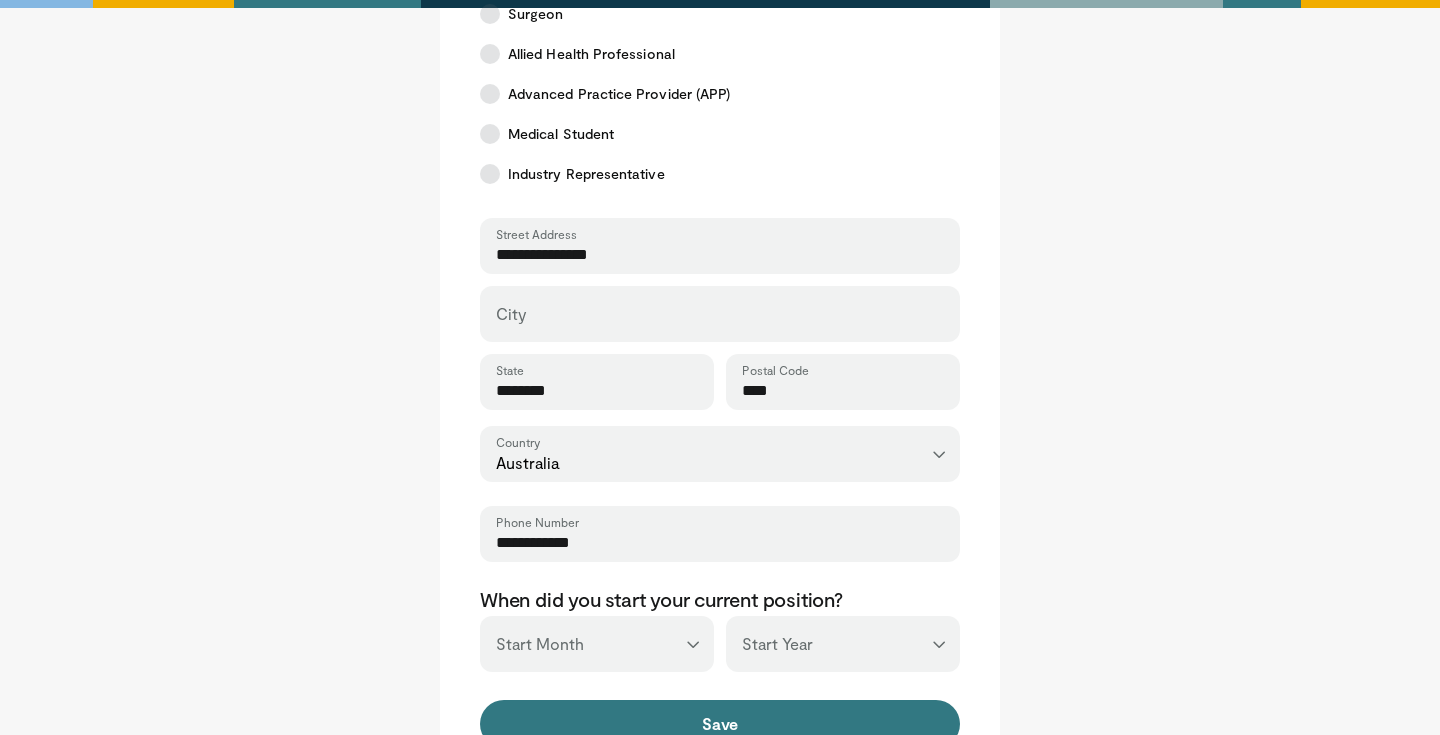 scroll, scrollTop: 531, scrollLeft: 0, axis: vertical 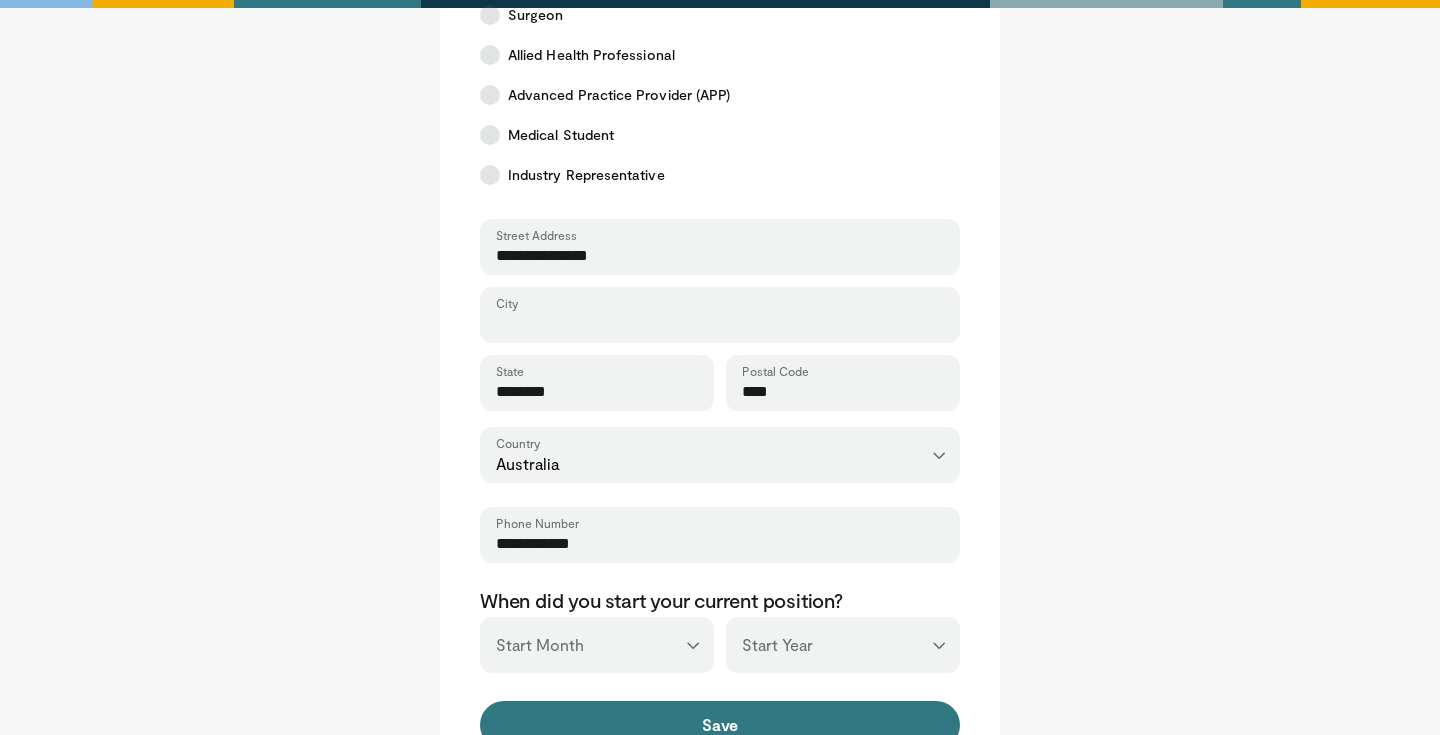 click on "City" at bounding box center [720, 324] 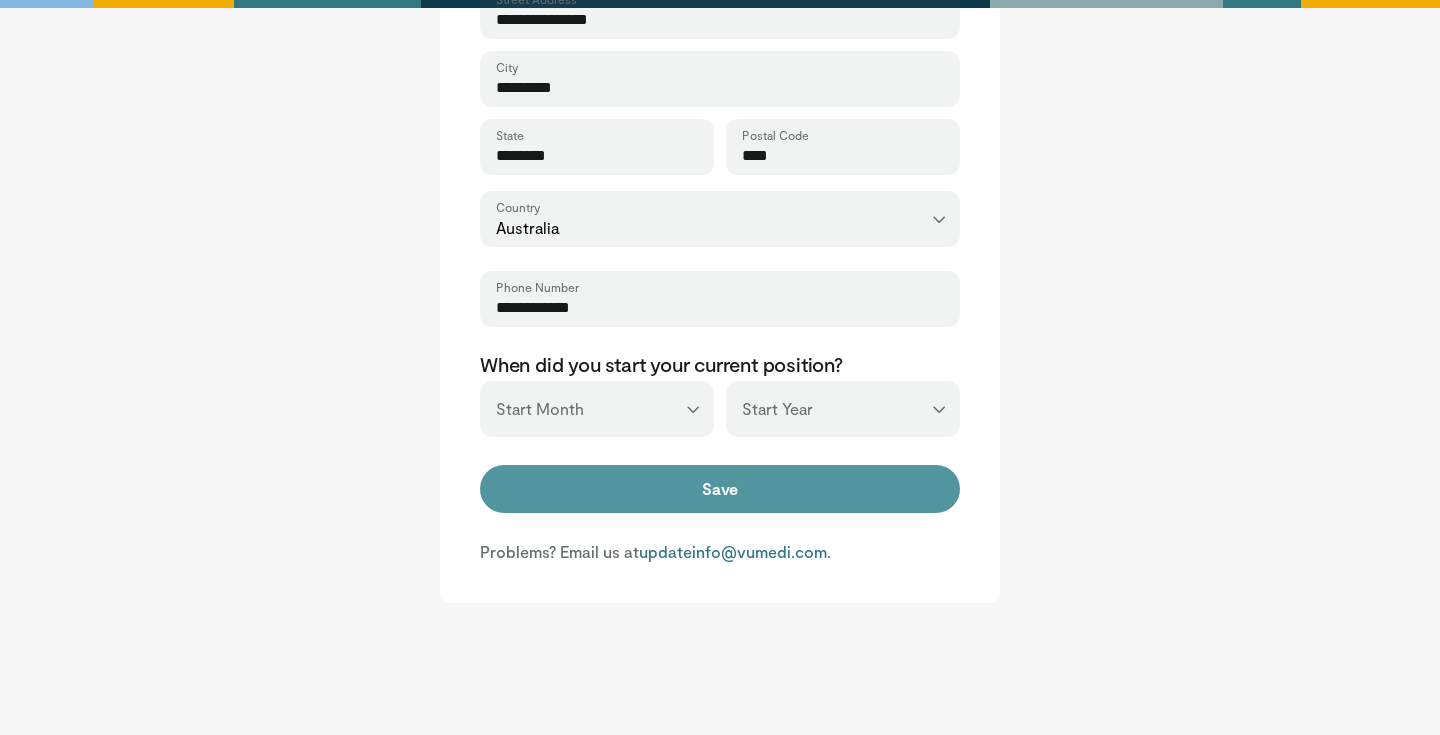 type on "*********" 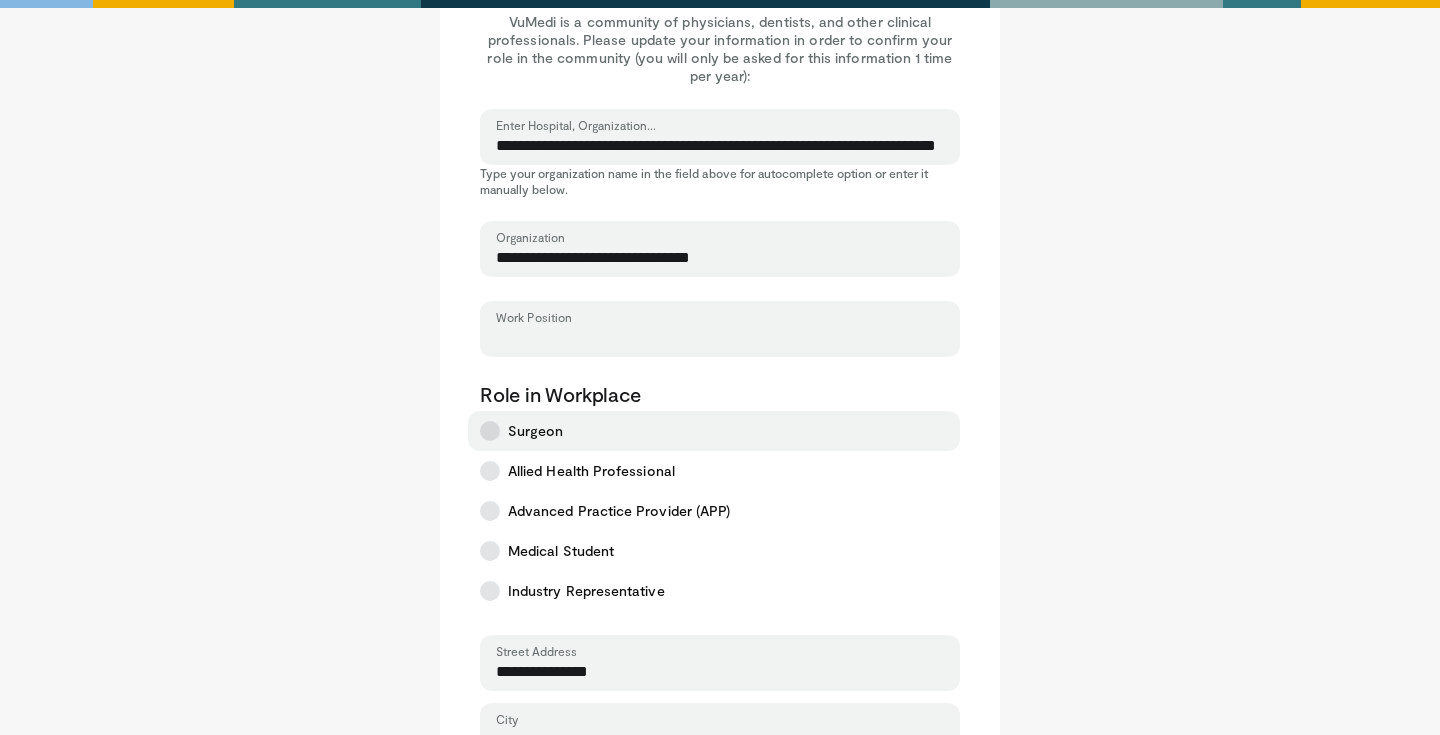 scroll, scrollTop: 97, scrollLeft: 0, axis: vertical 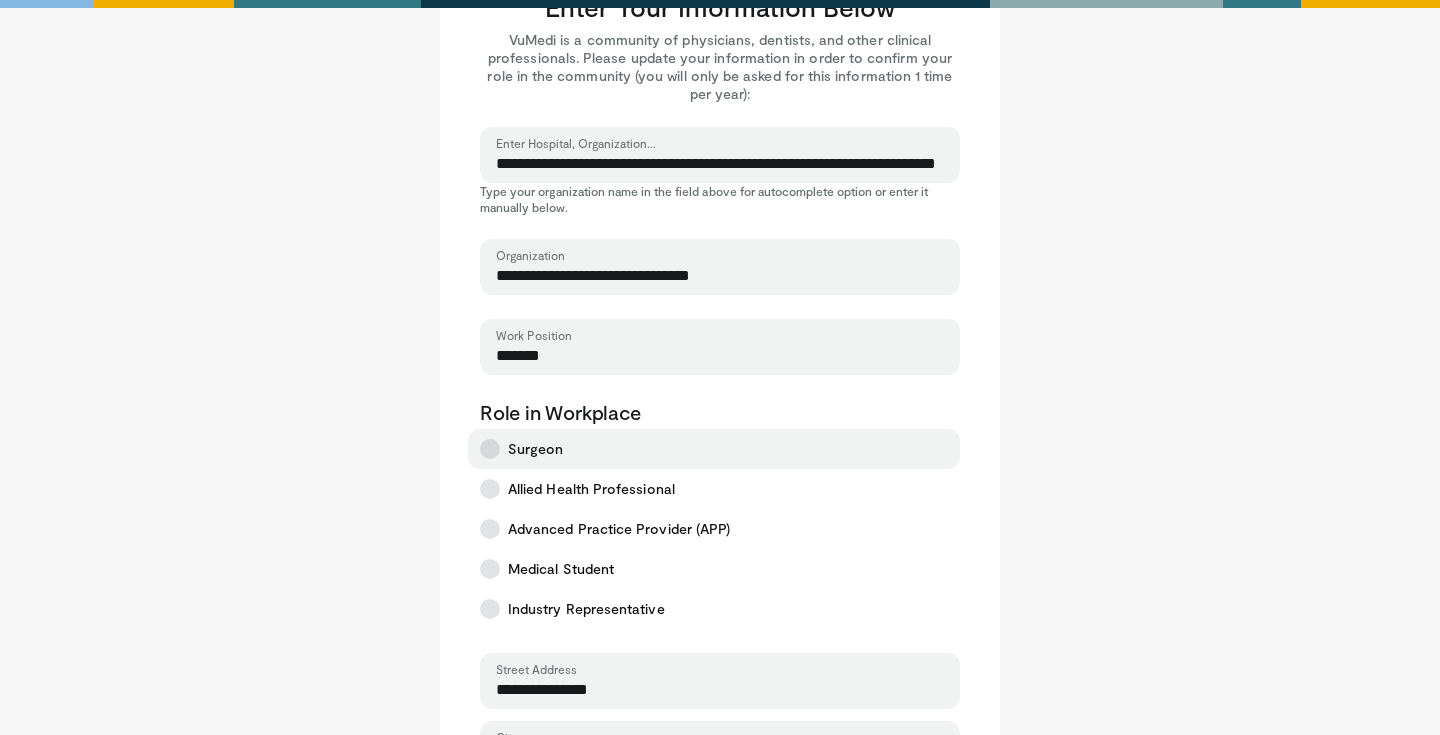 type on "*******" 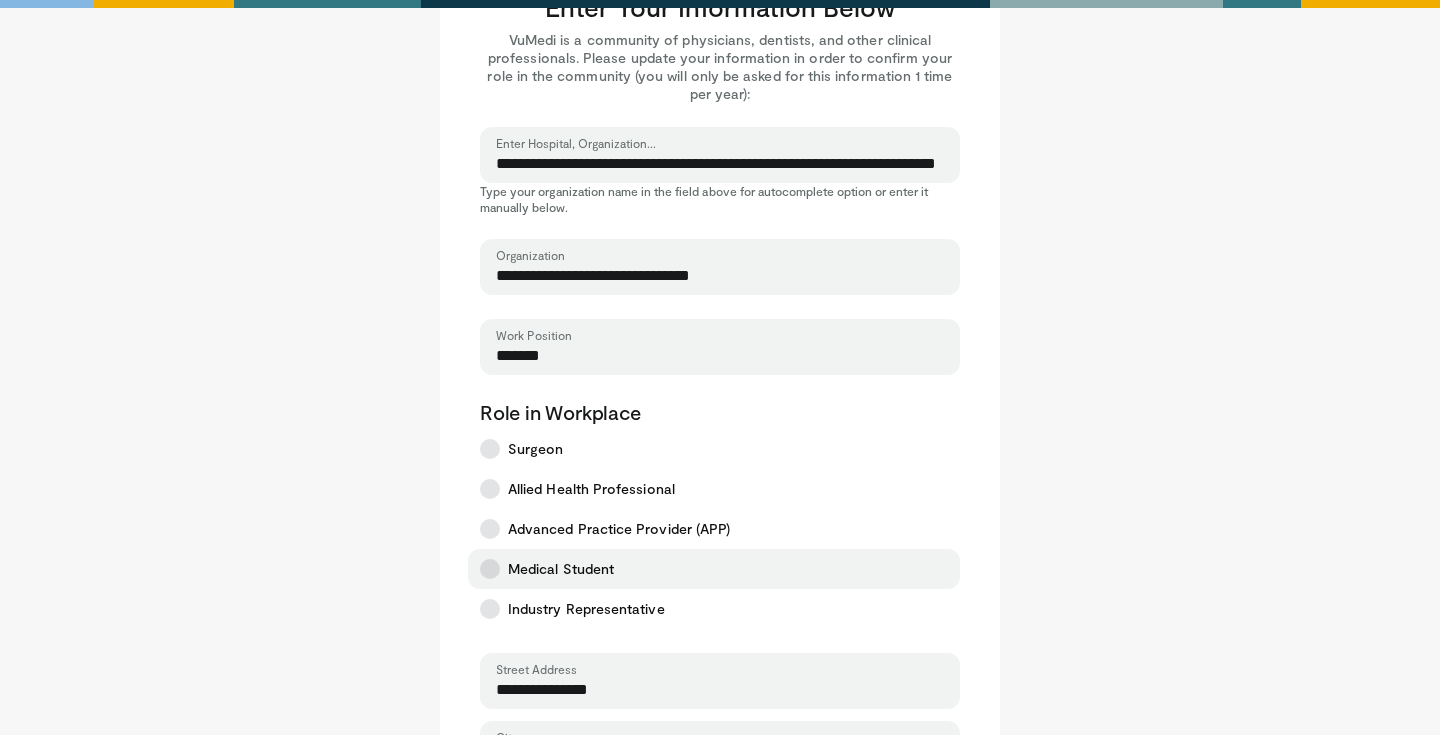 click on "Medical Student" at bounding box center [714, 569] 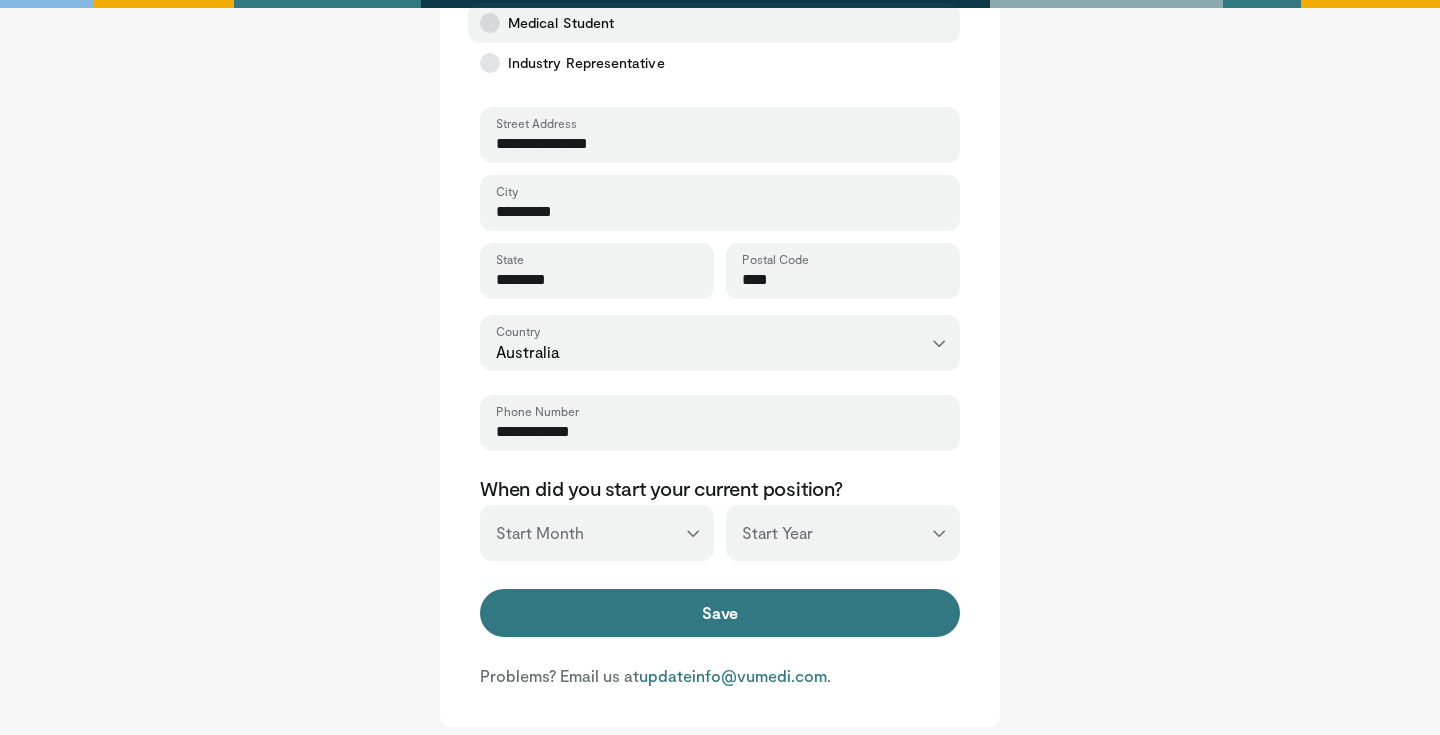 scroll, scrollTop: 648, scrollLeft: 0, axis: vertical 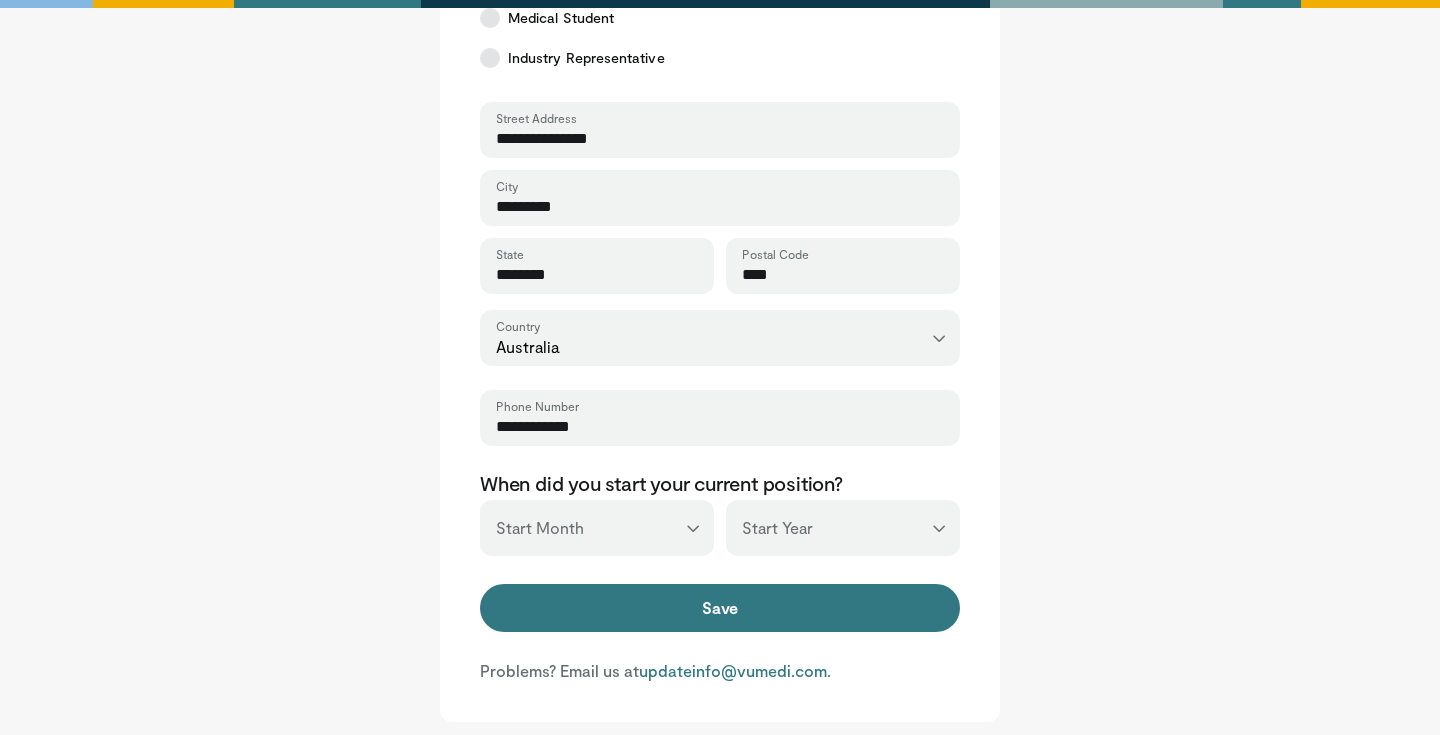 click on "***
*******
********
*****
*****
***
****
****
******
*********
*******
********
********" at bounding box center [597, 528] 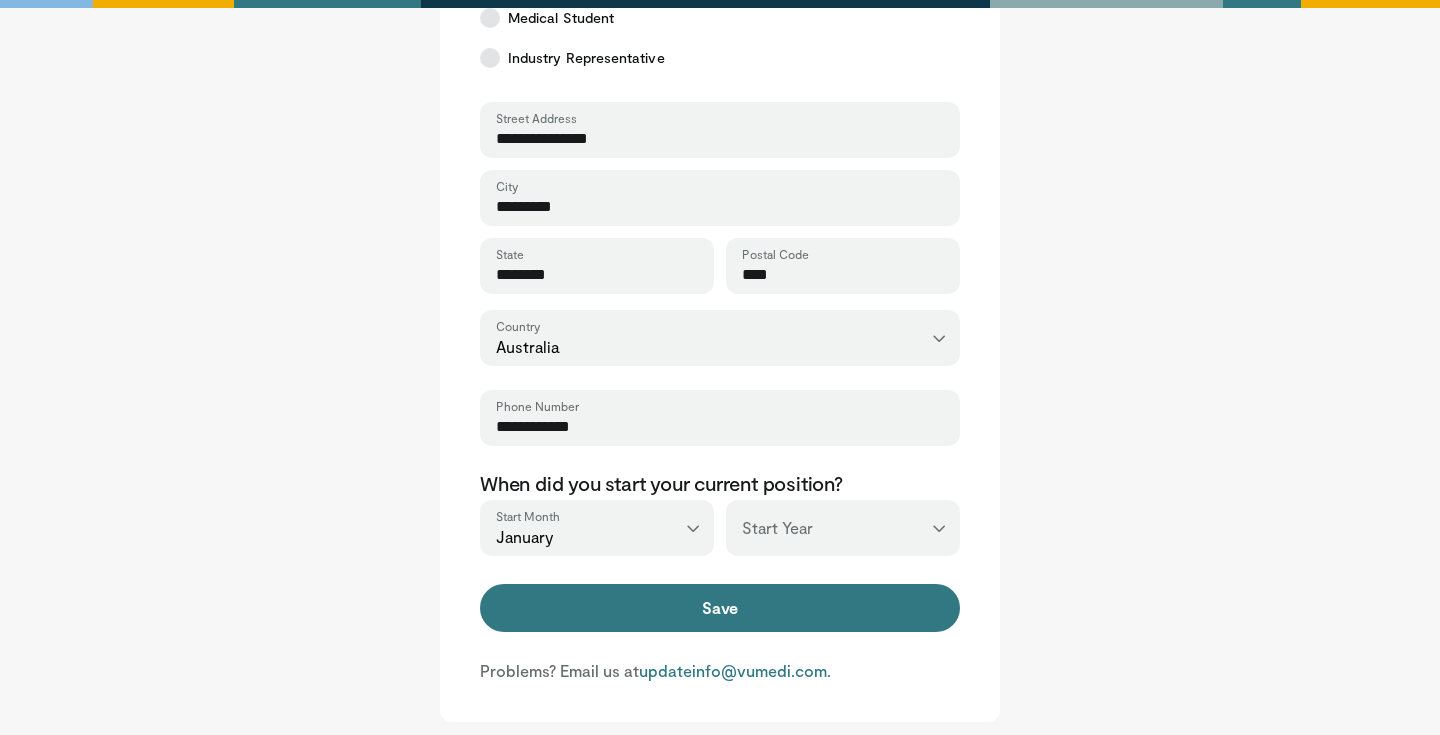 click on "***
****
****
****
****
****
****
****
****
****
****
****
****
****
****
****
****
****
****
****
****
****
****
****
****
****
****
****
****
**** **** **** **** ****" at bounding box center (843, 528) 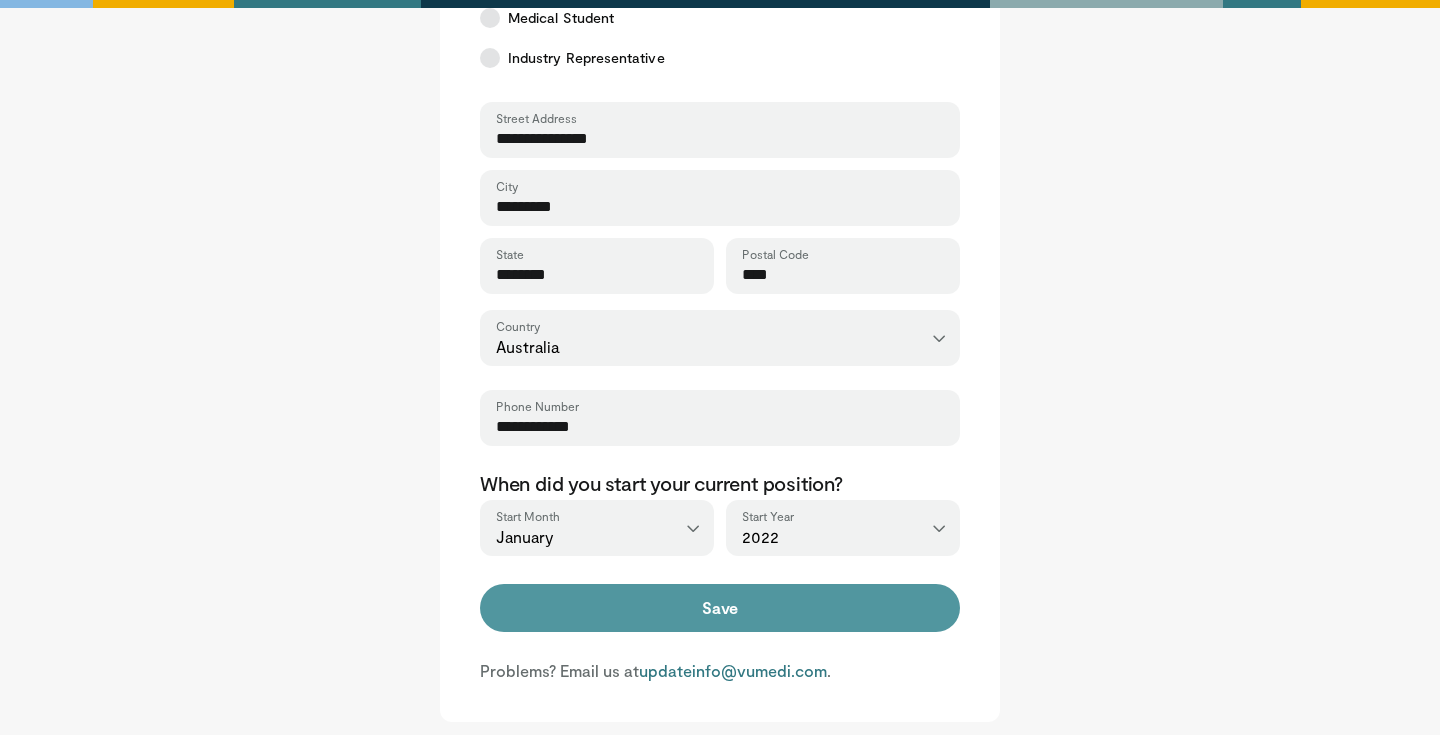 click on "Save" at bounding box center (720, 608) 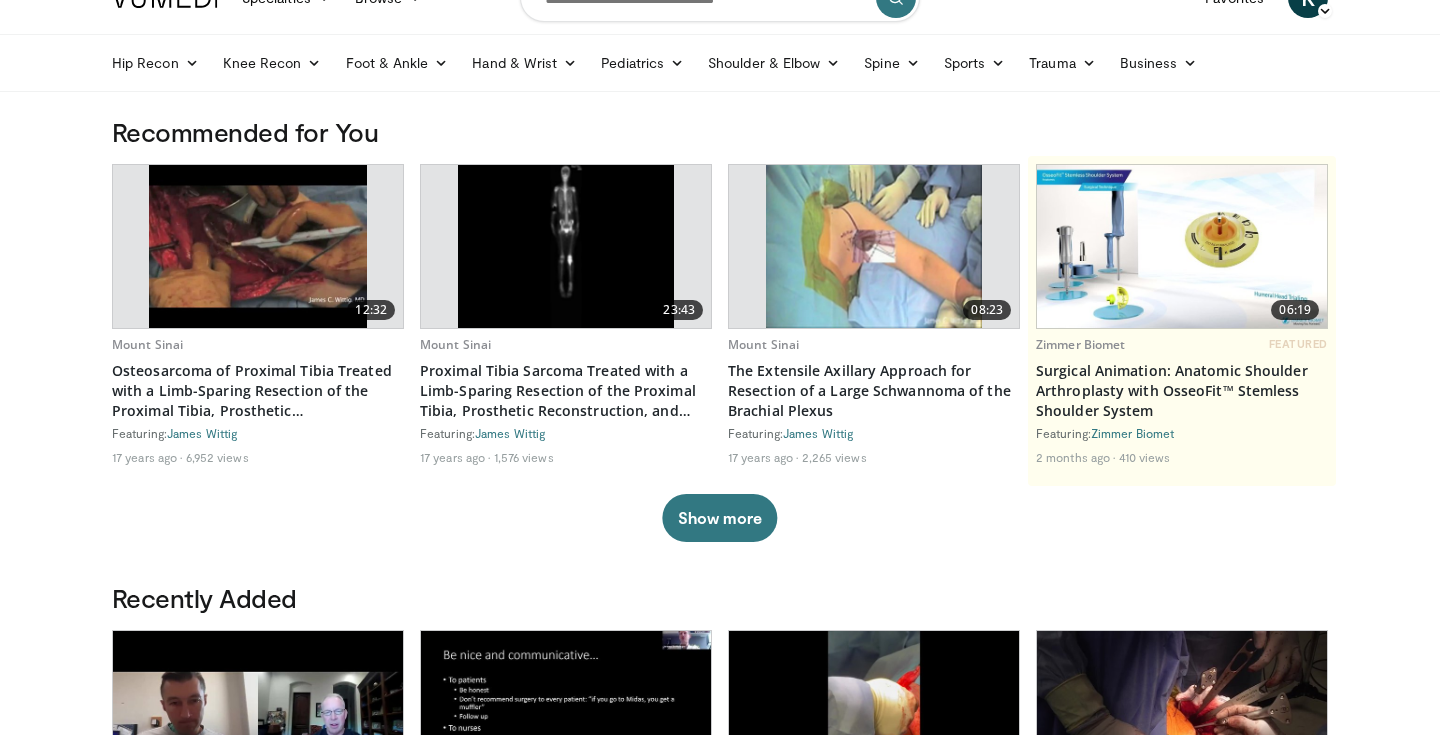 scroll, scrollTop: 0, scrollLeft: 0, axis: both 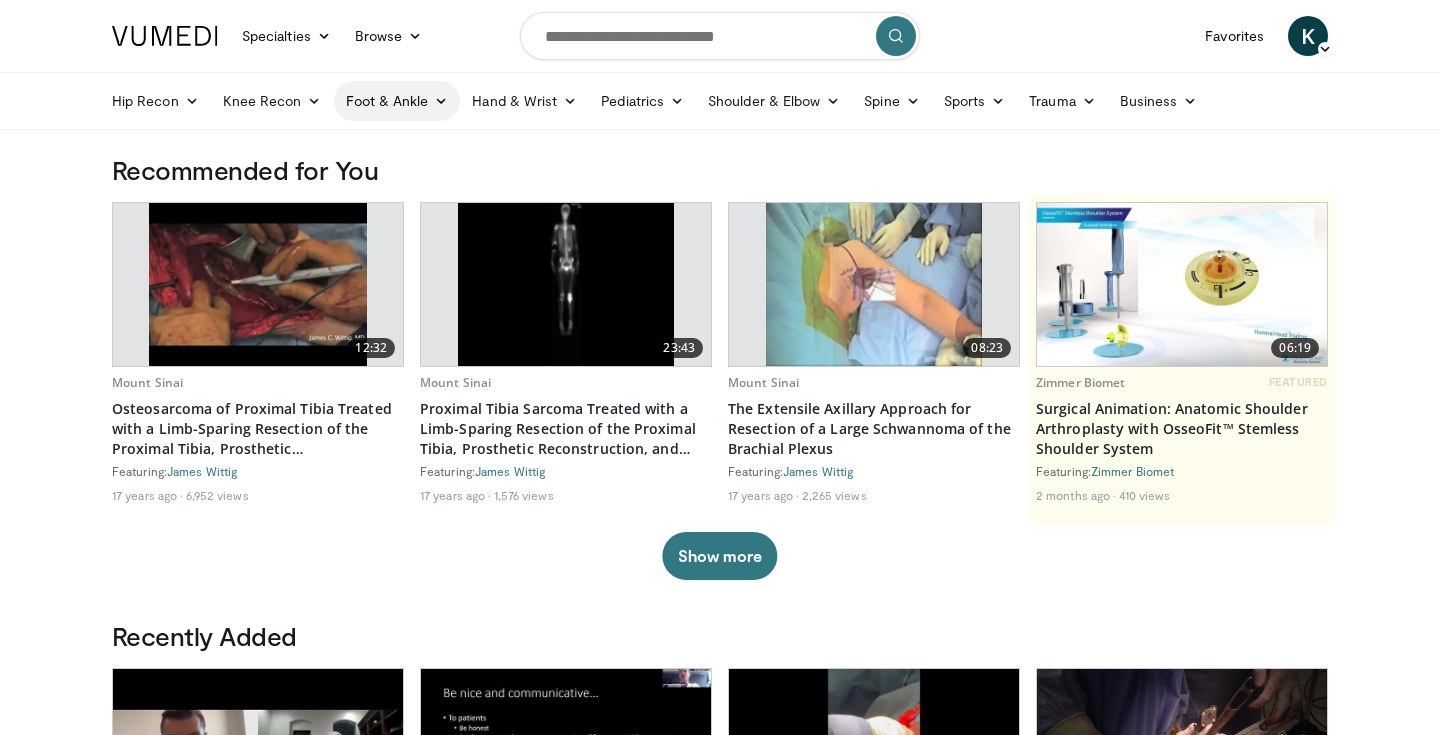 click on "Foot & Ankle" at bounding box center (397, 101) 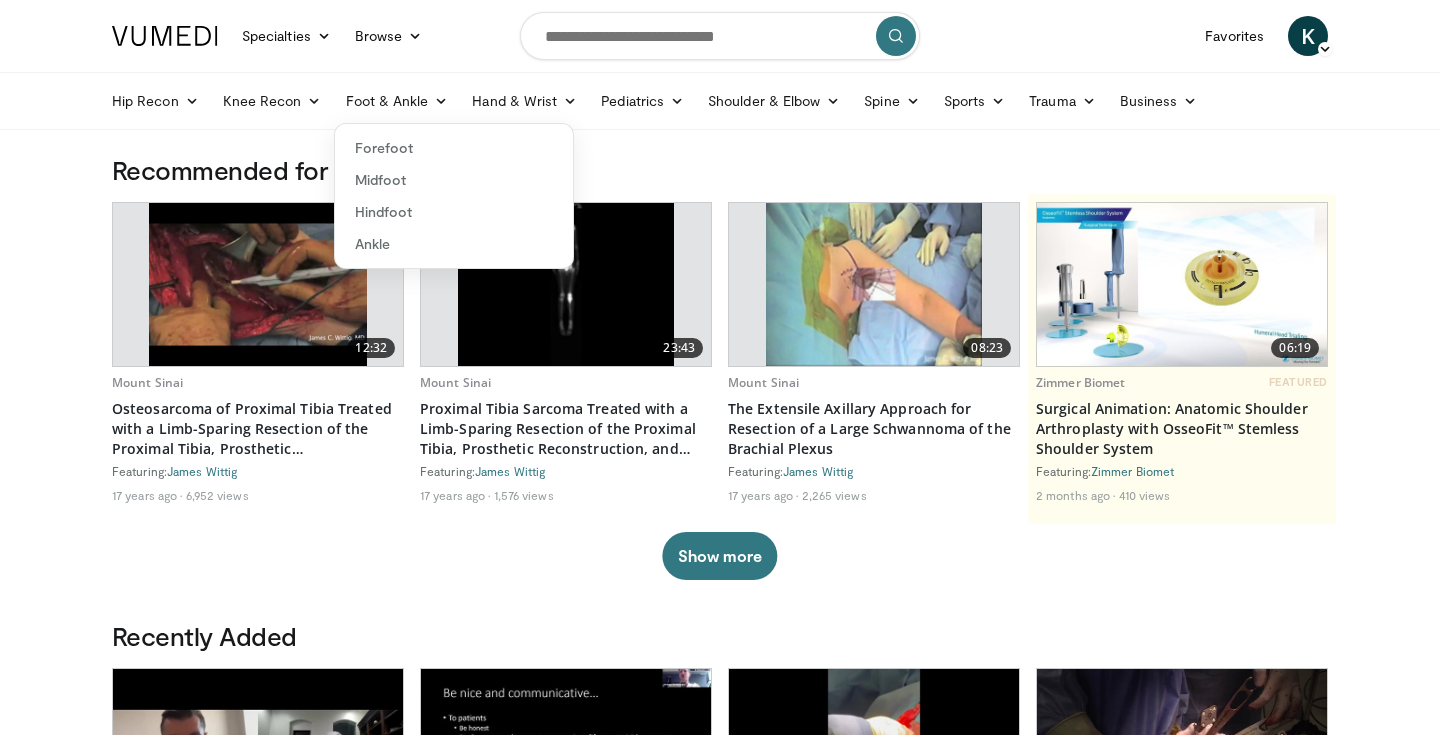 click on "Hip Recon
Hip Arthroplasty
Revision Hip Arthroplasty
Hip Preservation
Knee Recon
Knee Arthroplasty
Revision Knee Arthroplasty
Knee Preservation
Foot & Ankle
Forefoot
Midfoot
Hindfoot
Ankle
Hand & Wrist
Hand Hip" at bounding box center (720, 101) 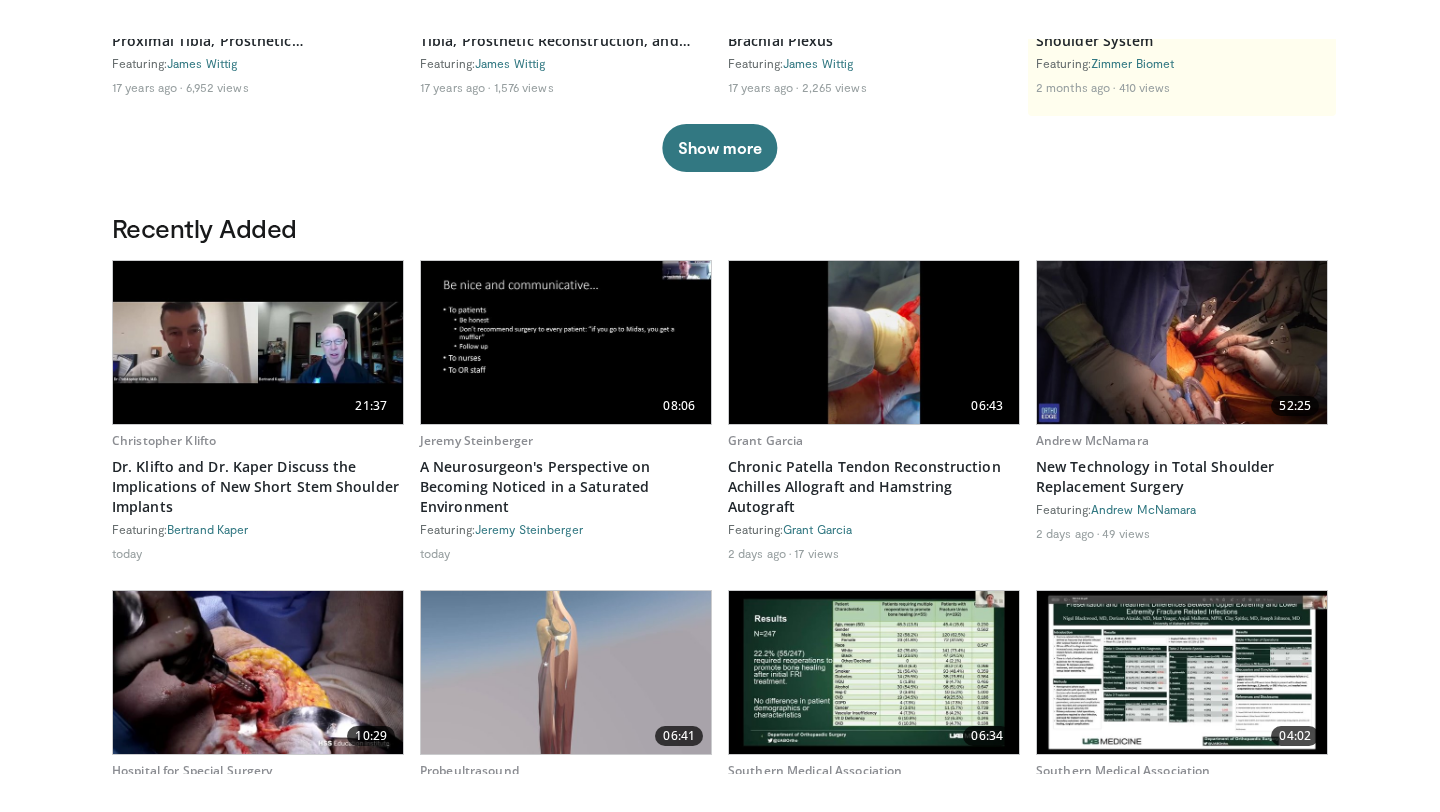 scroll, scrollTop: 0, scrollLeft: 0, axis: both 